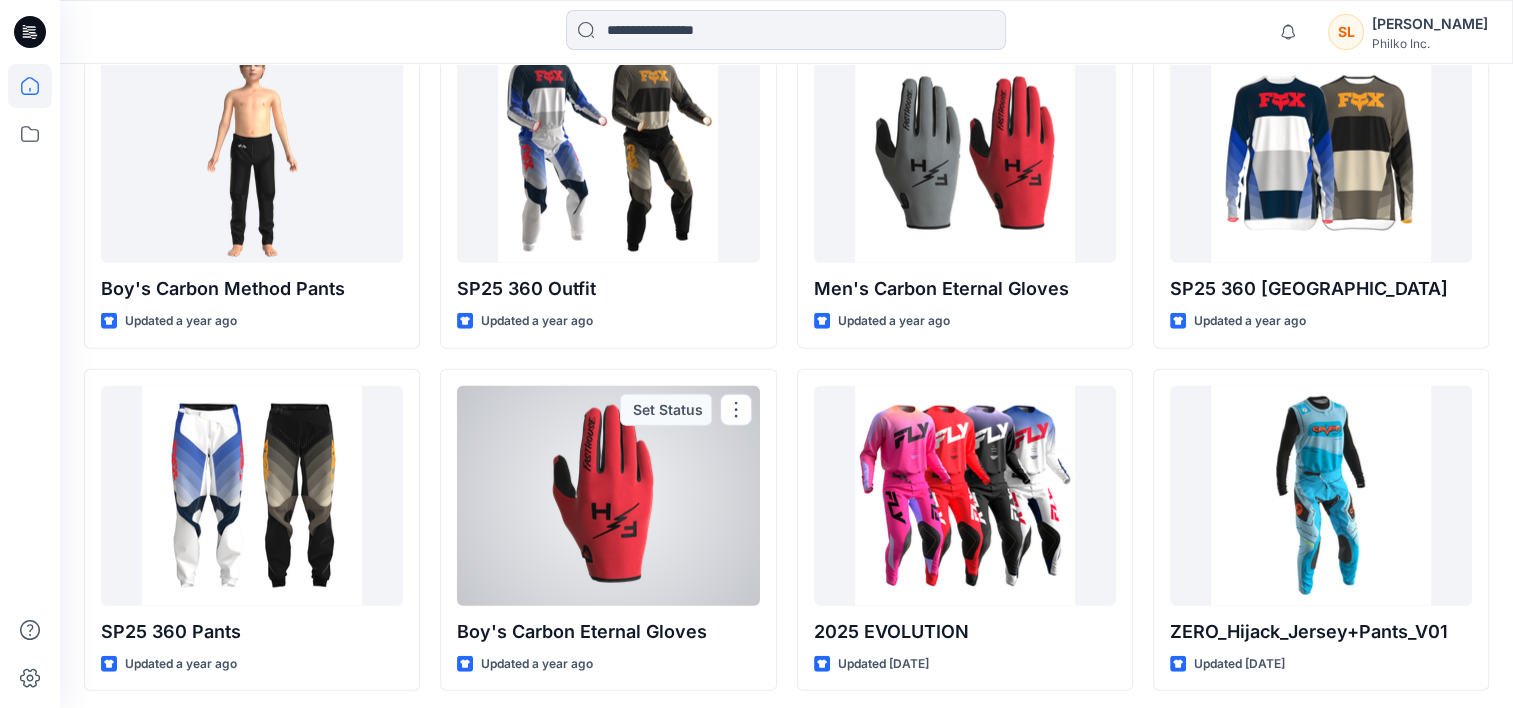 scroll, scrollTop: 4748, scrollLeft: 0, axis: vertical 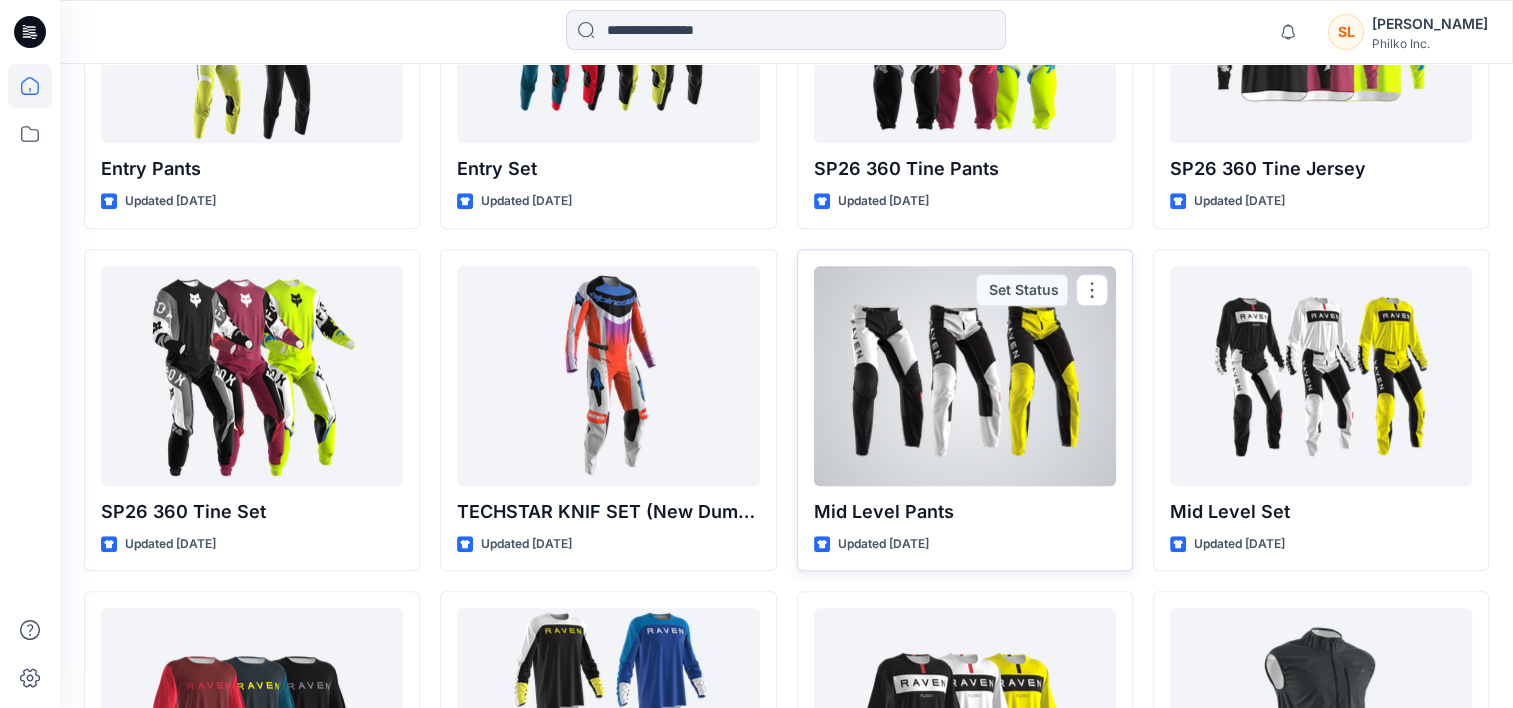 click at bounding box center (965, 376) 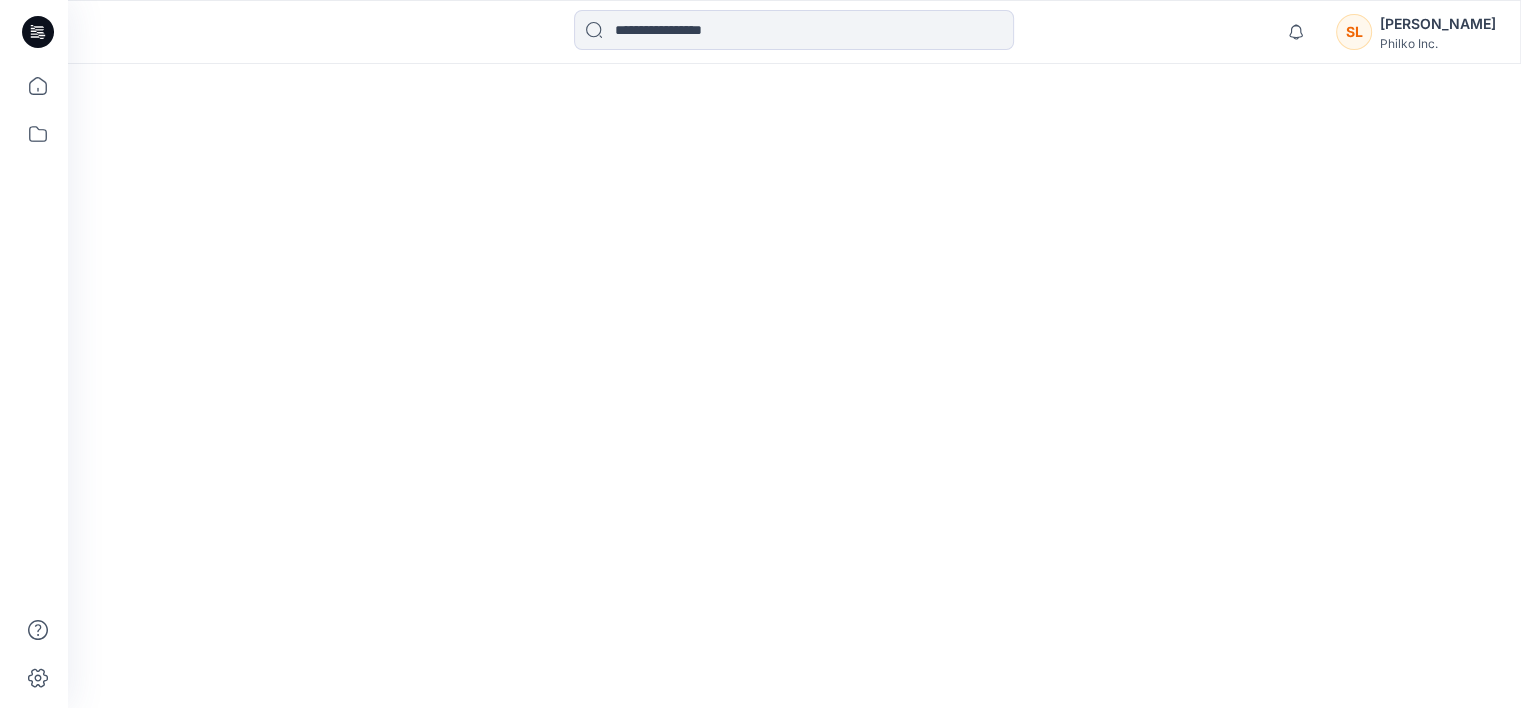scroll, scrollTop: 0, scrollLeft: 0, axis: both 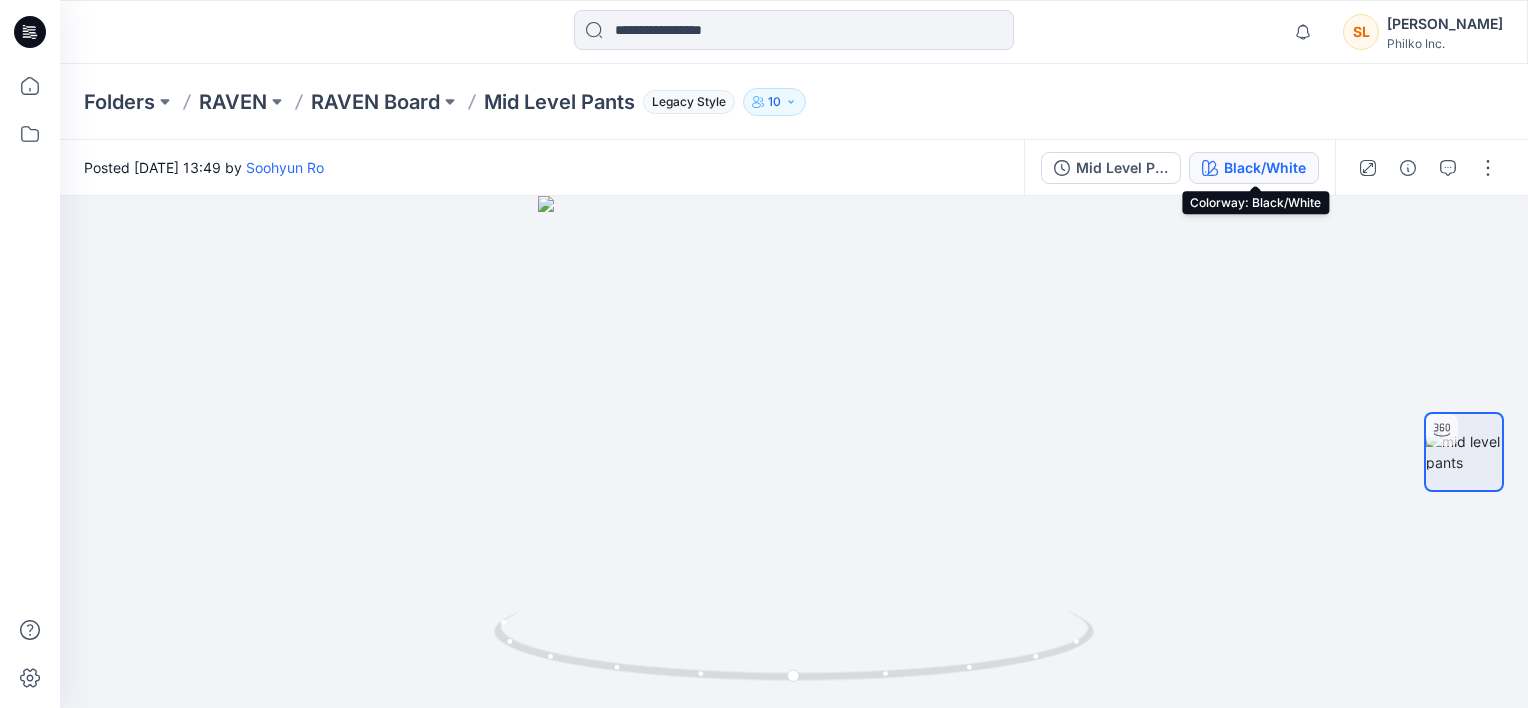 click on "Black/White" at bounding box center (1265, 168) 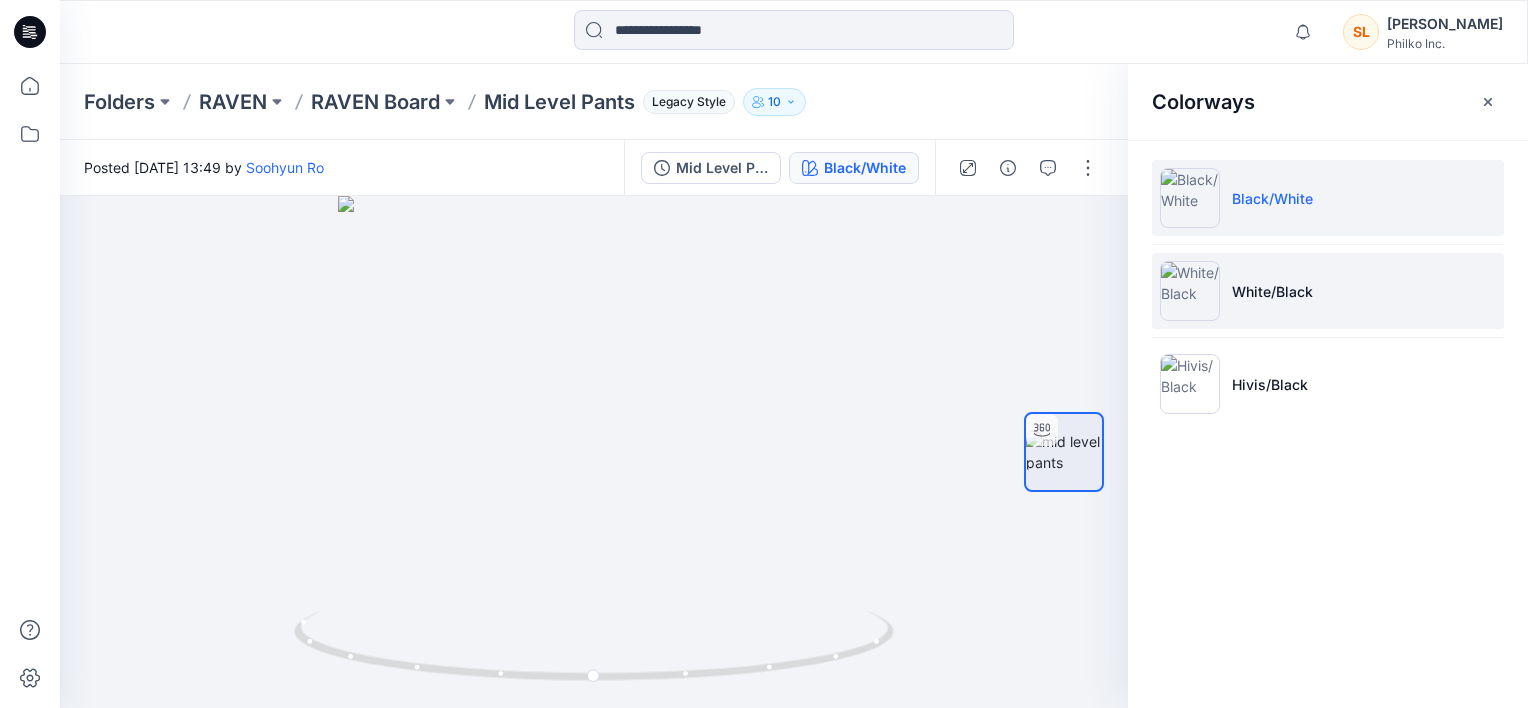 click on "White/Black" at bounding box center [1272, 291] 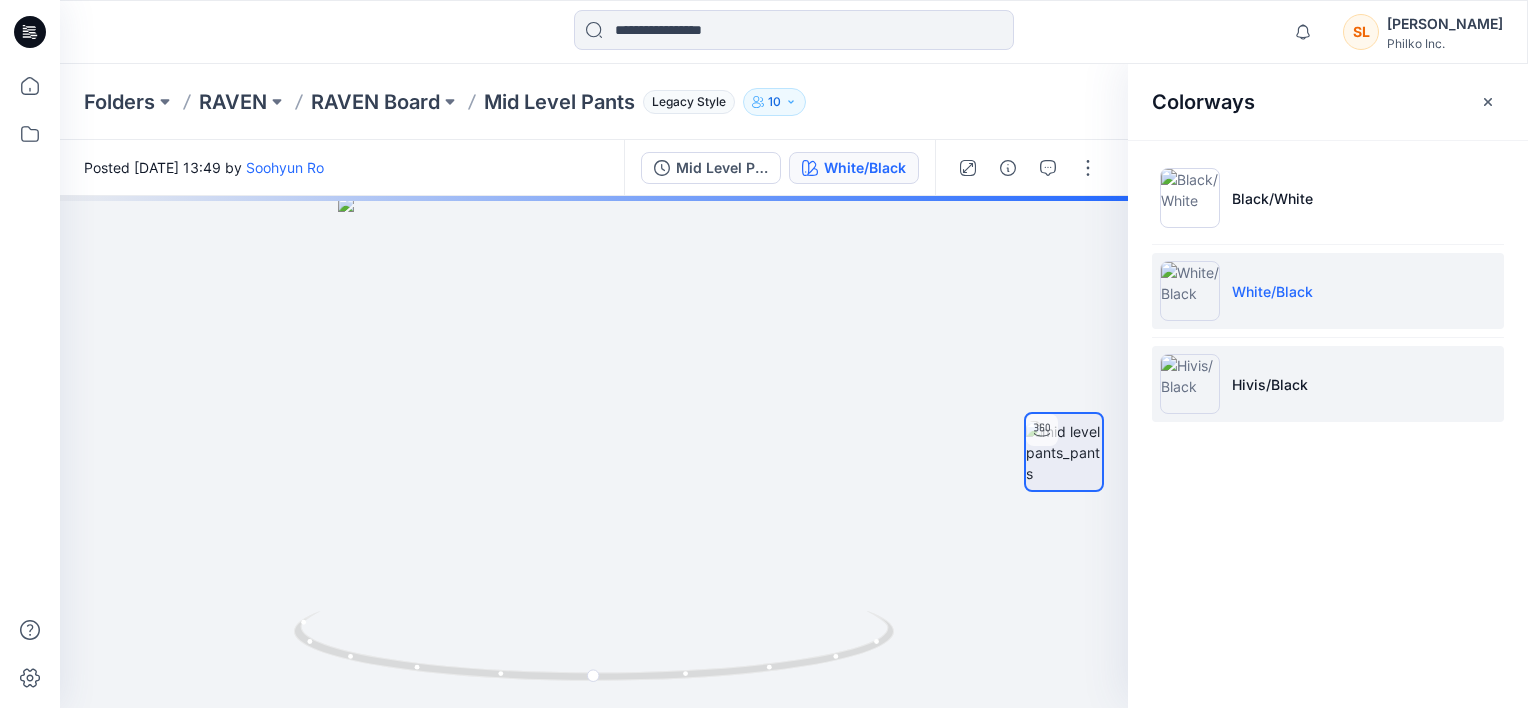 click on "Hivis/Black" at bounding box center (1328, 384) 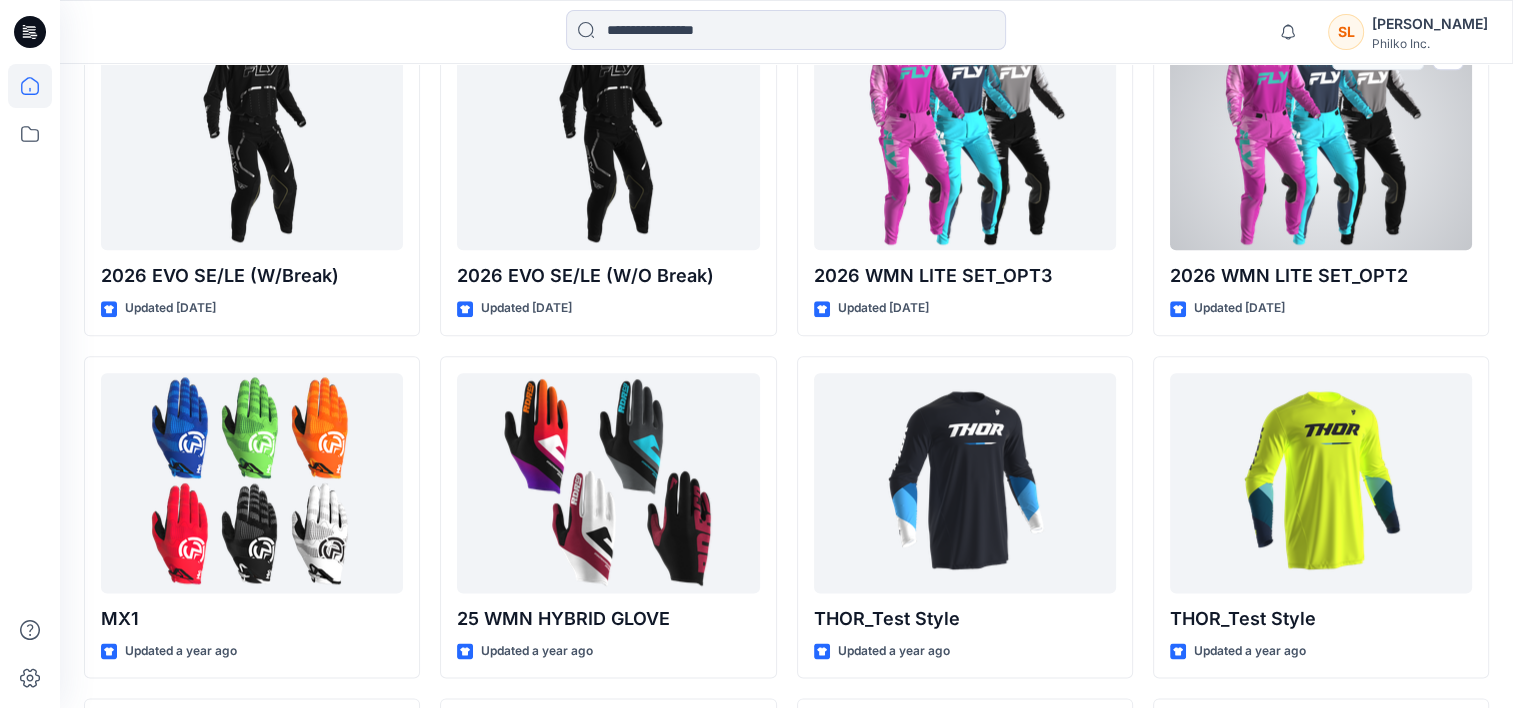 scroll, scrollTop: 2400, scrollLeft: 0, axis: vertical 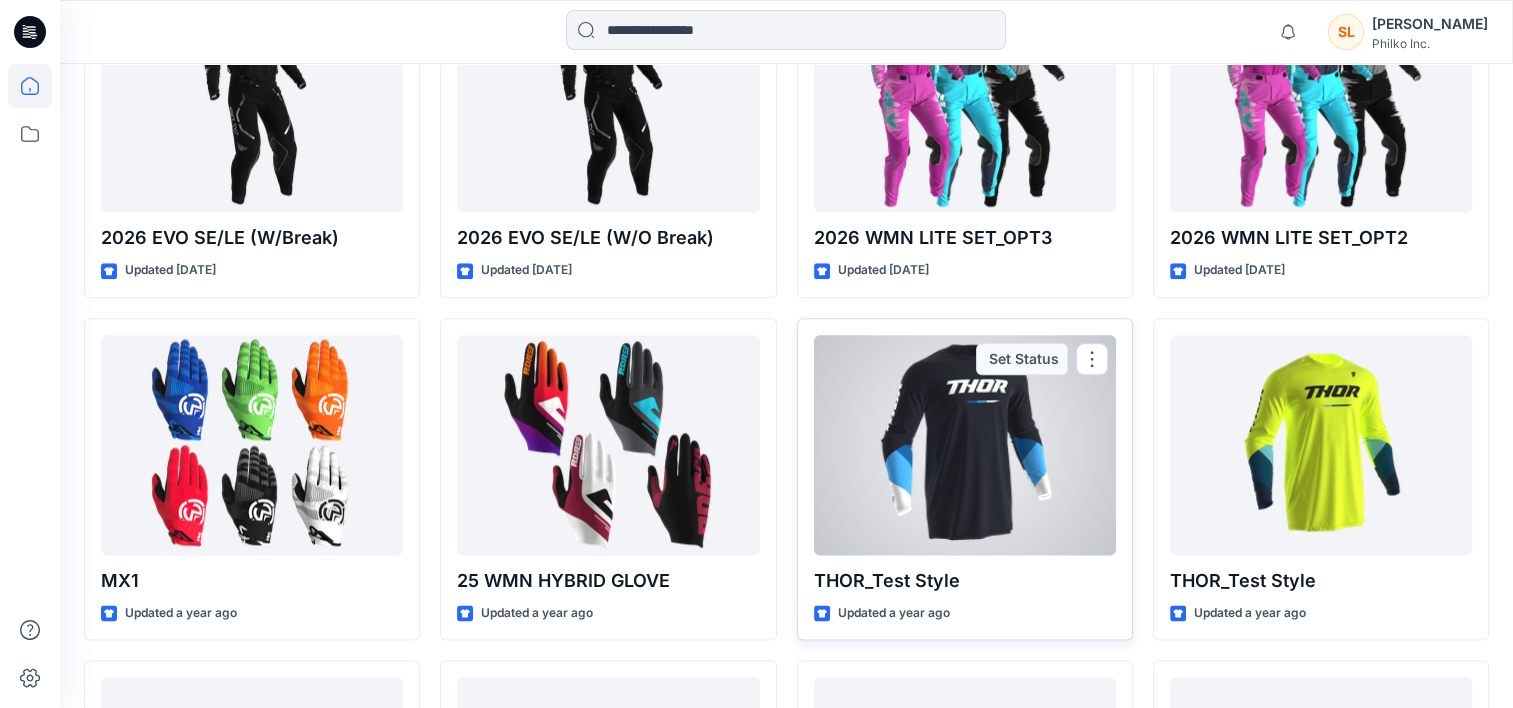 click on "THOR_Test Style" at bounding box center [965, 581] 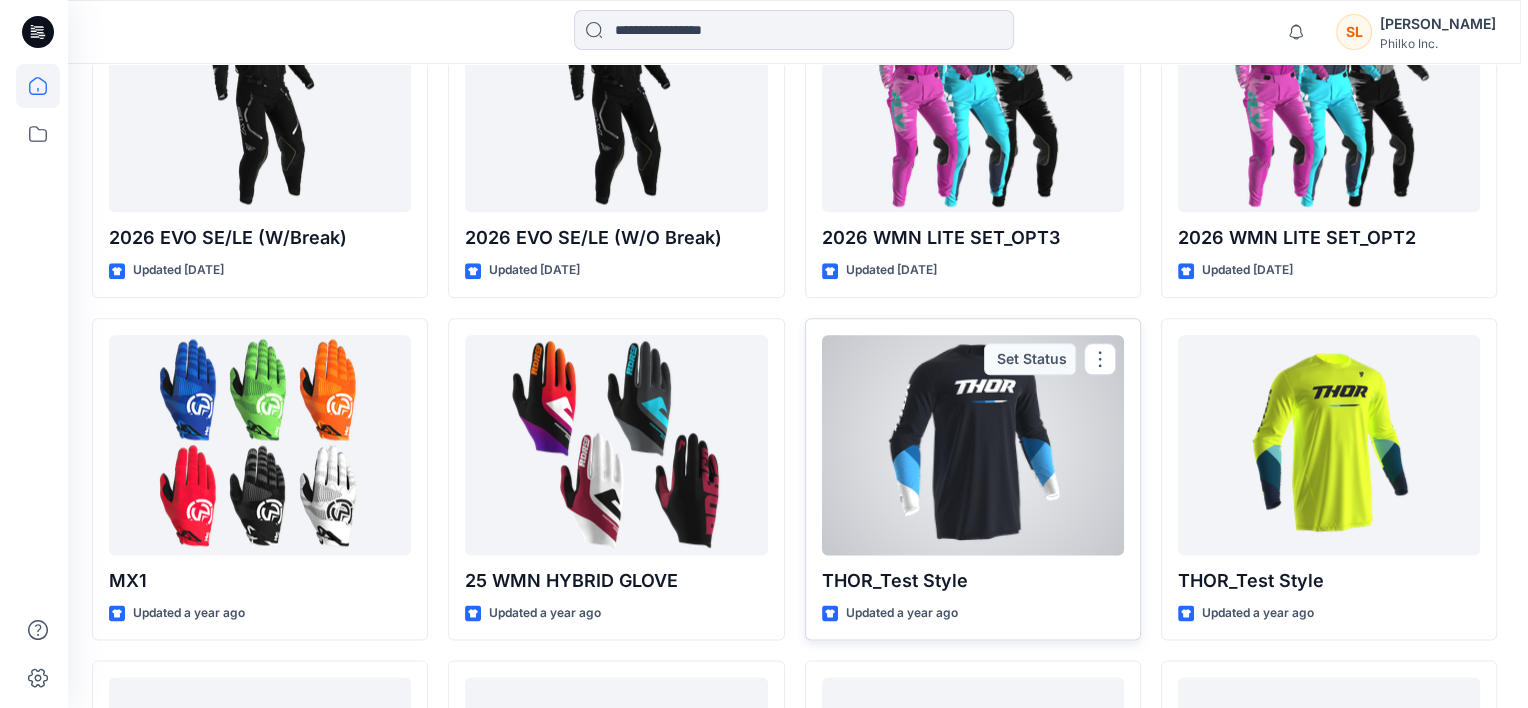 scroll, scrollTop: 0, scrollLeft: 0, axis: both 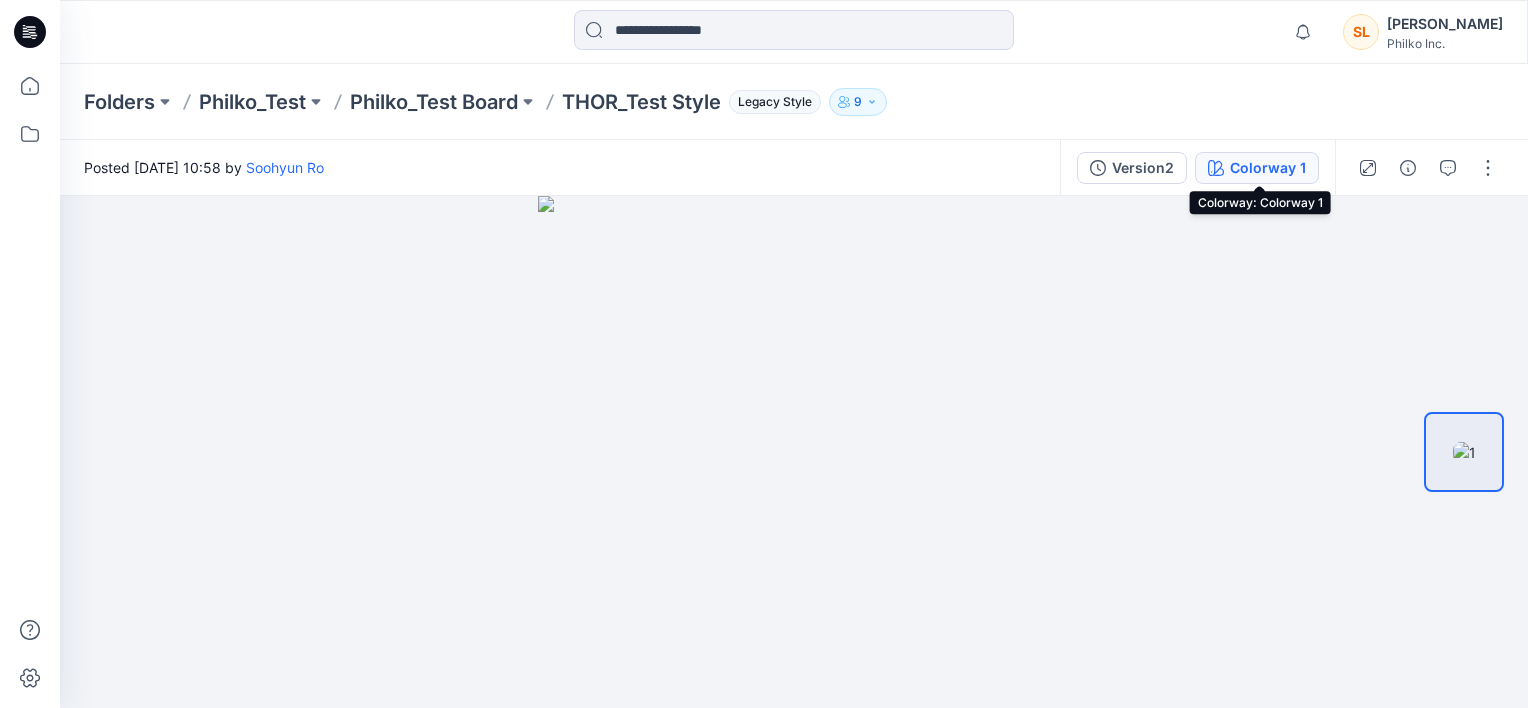 click on "Colorway 1" at bounding box center (1268, 168) 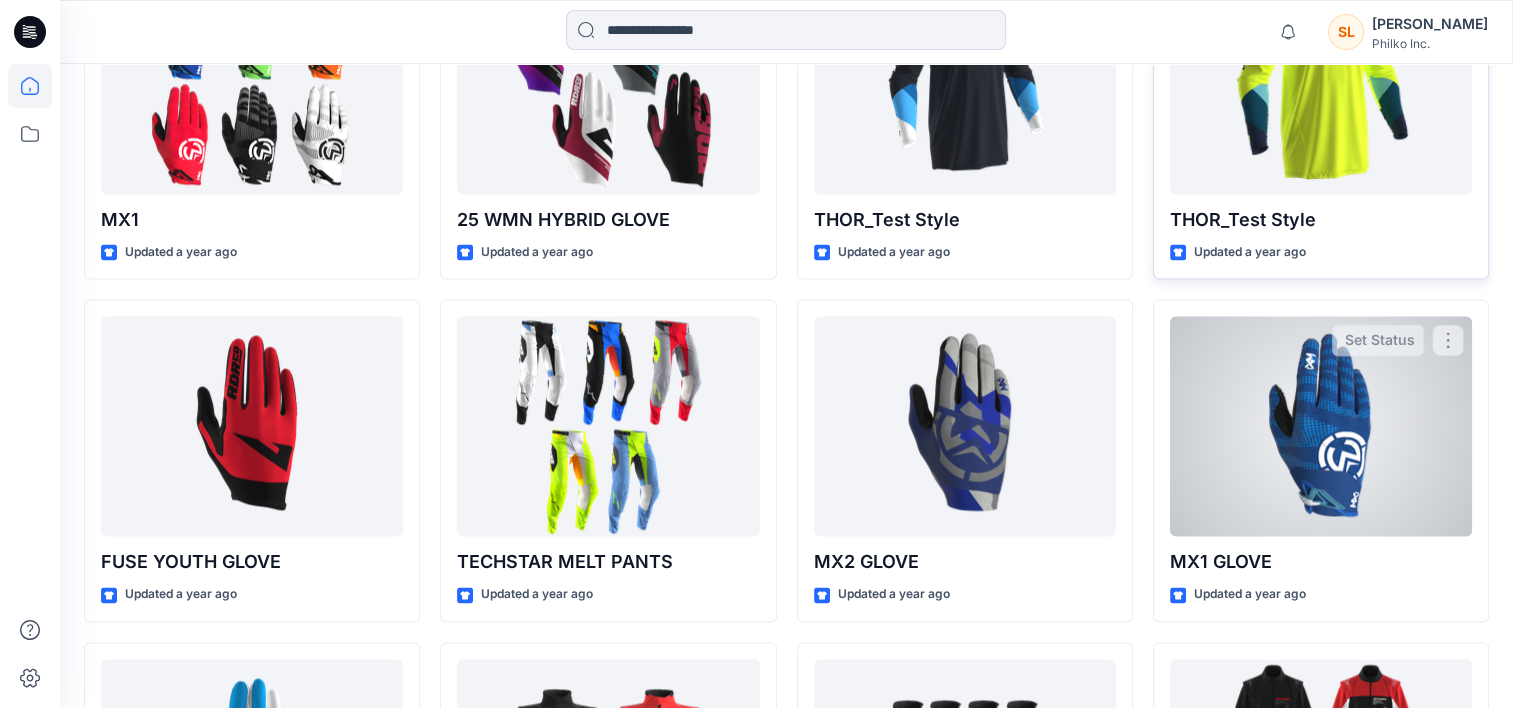 scroll, scrollTop: 2800, scrollLeft: 0, axis: vertical 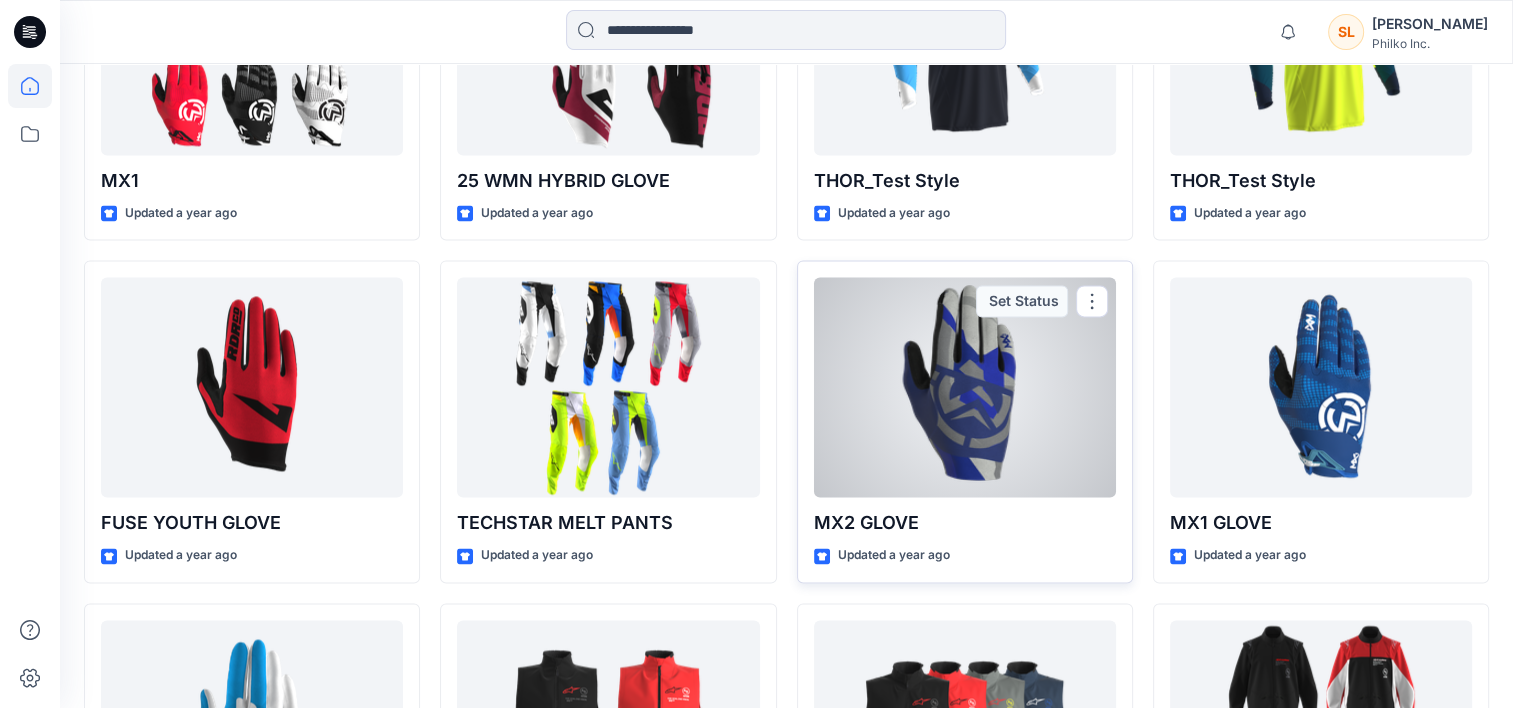 click at bounding box center (965, 387) 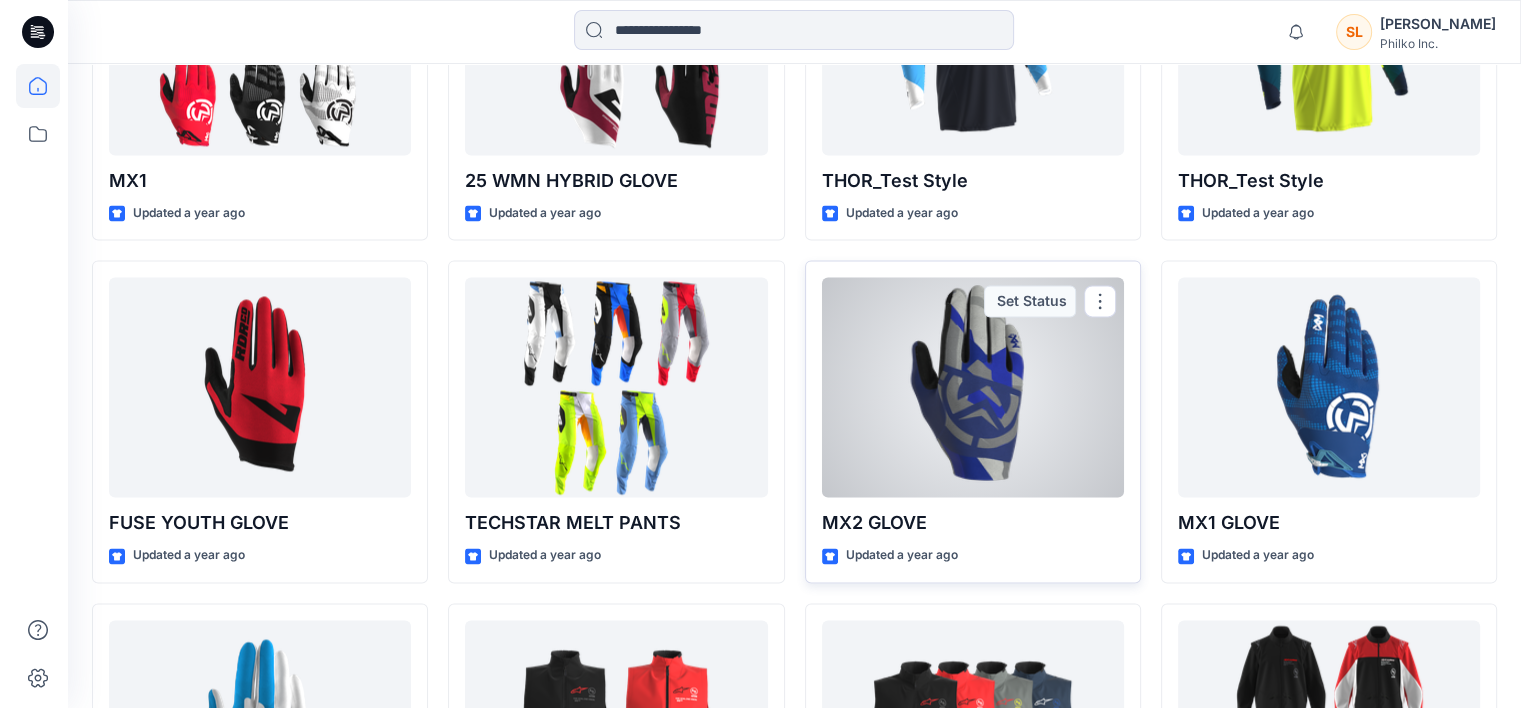 scroll, scrollTop: 0, scrollLeft: 0, axis: both 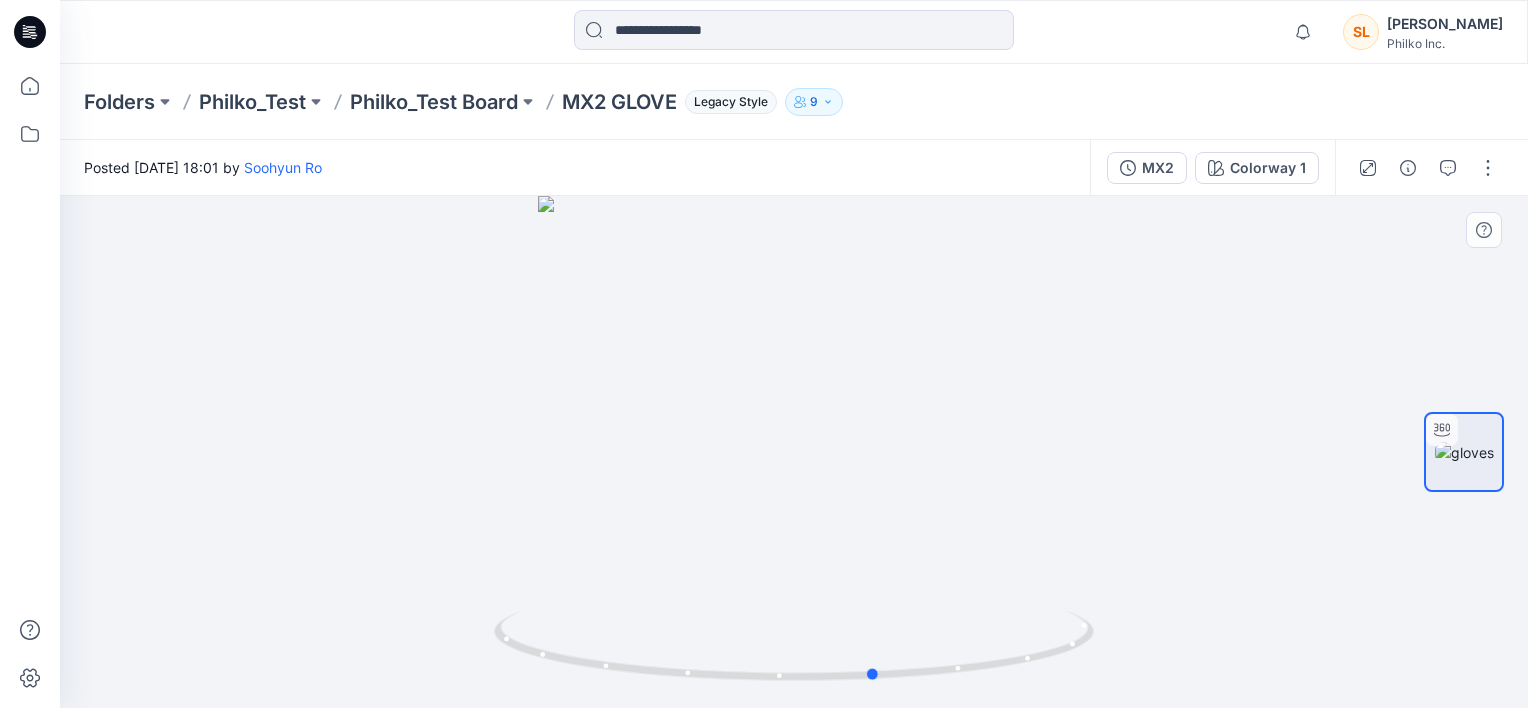 drag, startPoint x: 964, startPoint y: 554, endPoint x: 1046, endPoint y: 436, distance: 143.69412 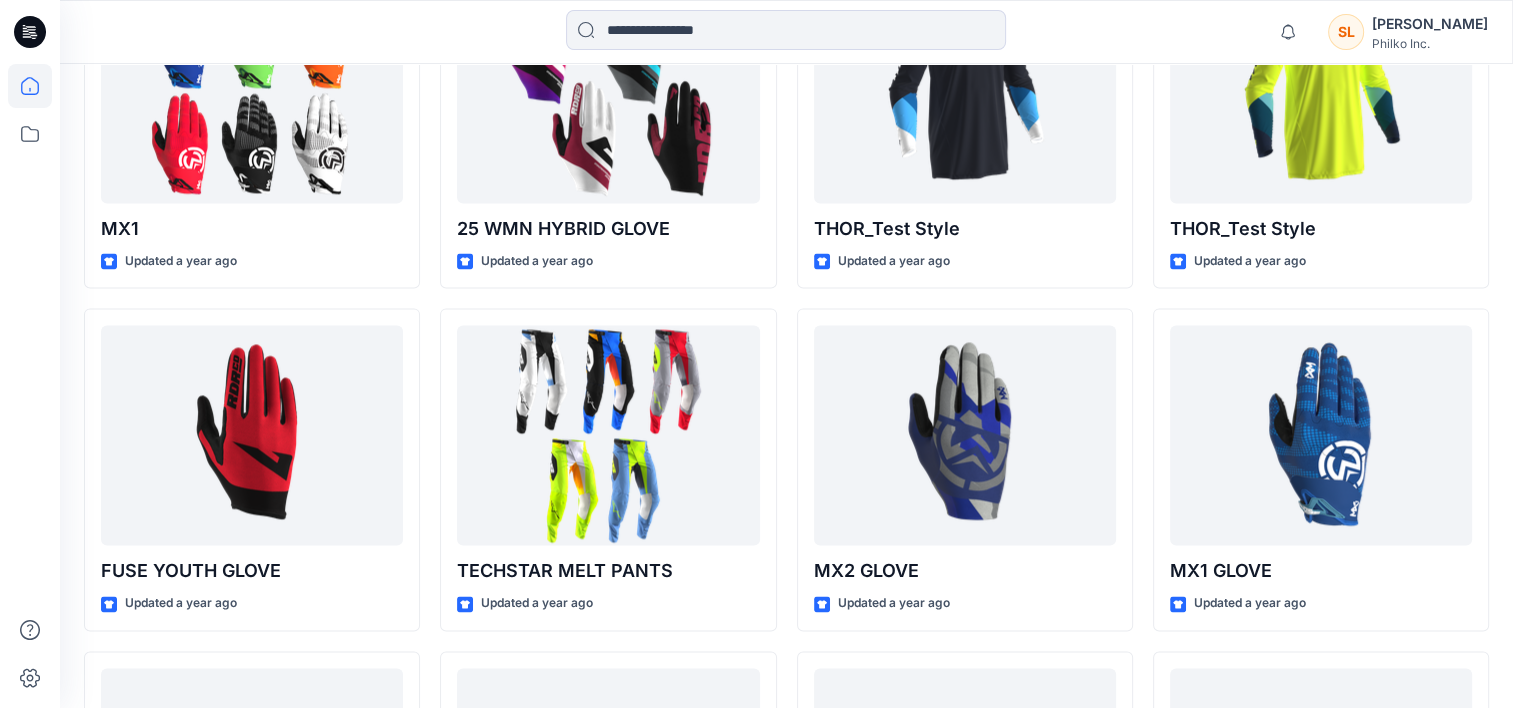 scroll, scrollTop: 2748, scrollLeft: 0, axis: vertical 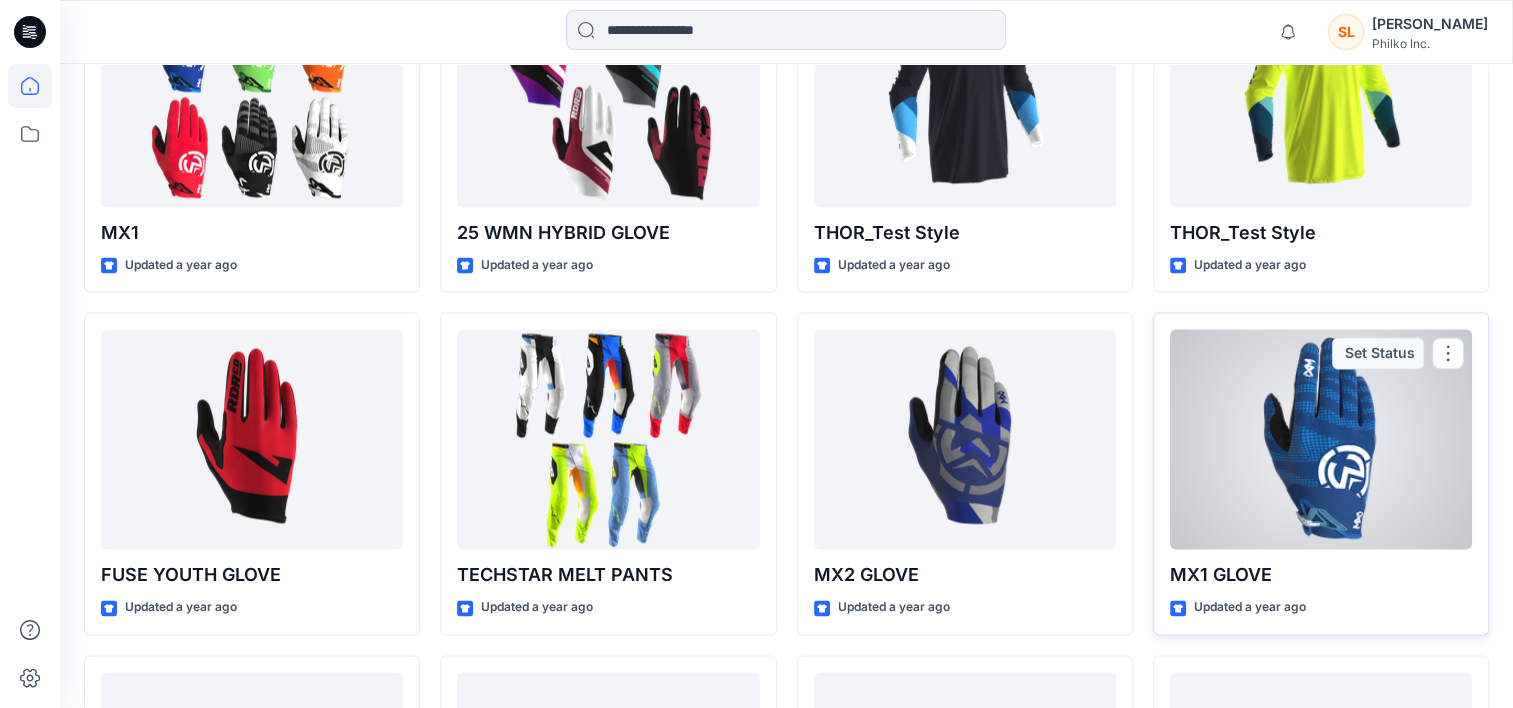click at bounding box center [1321, 439] 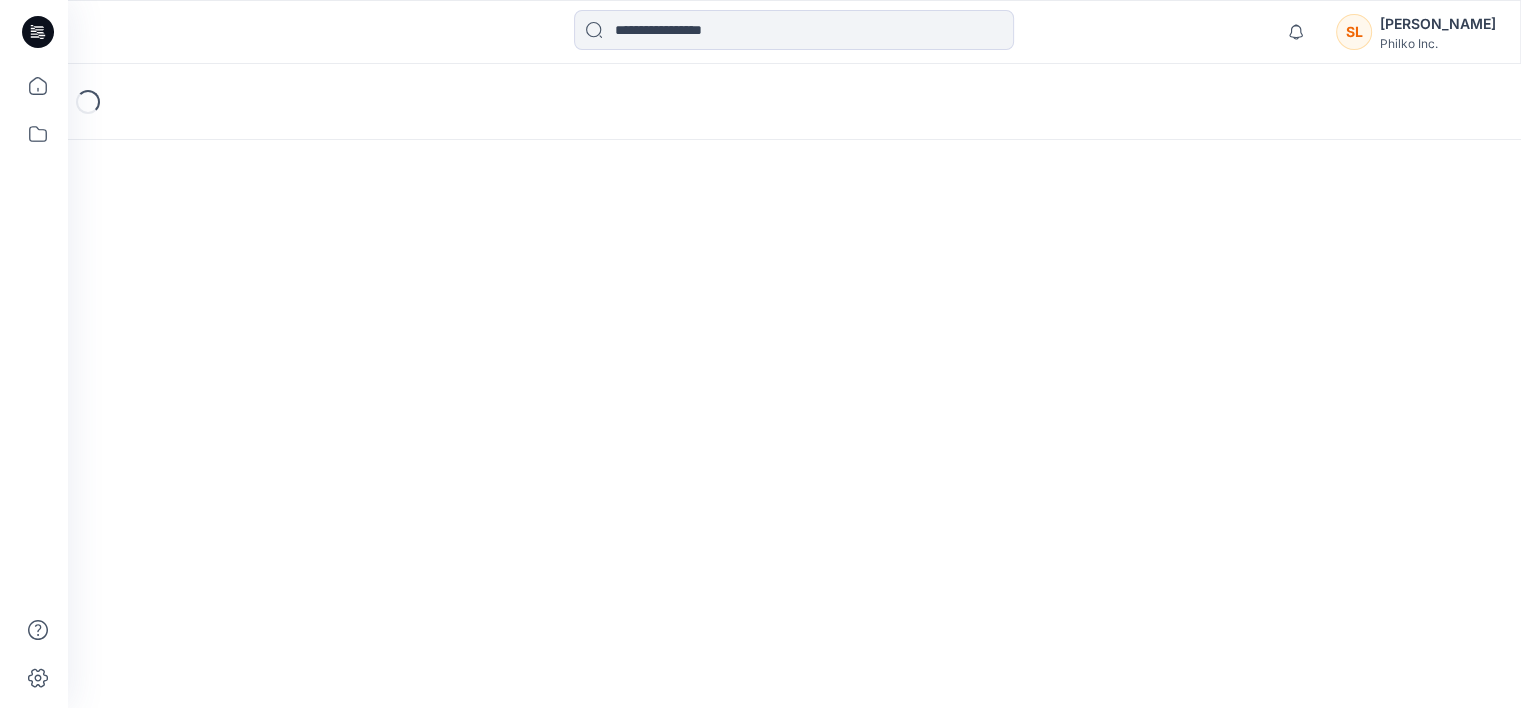 scroll, scrollTop: 0, scrollLeft: 0, axis: both 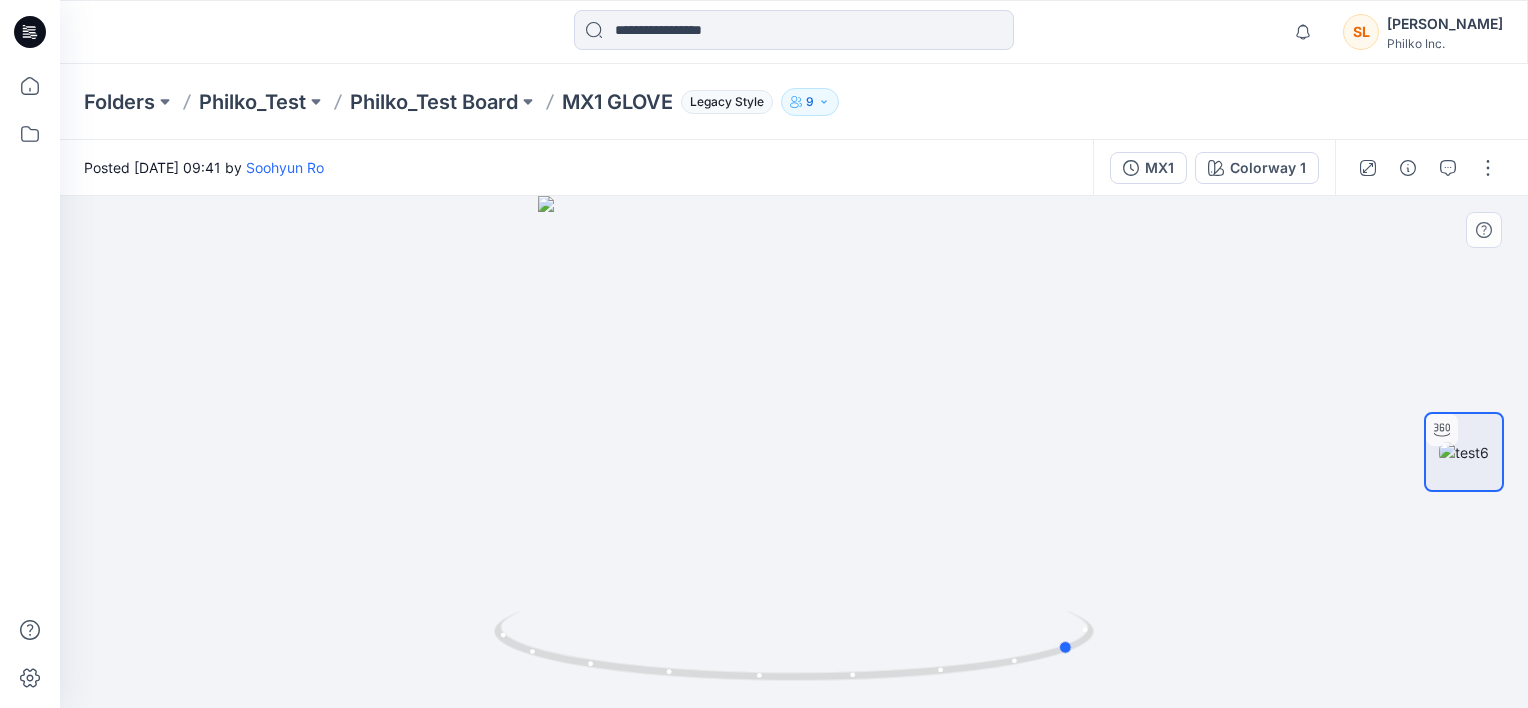 drag, startPoint x: 548, startPoint y: 666, endPoint x: 1430, endPoint y: 592, distance: 885.0989 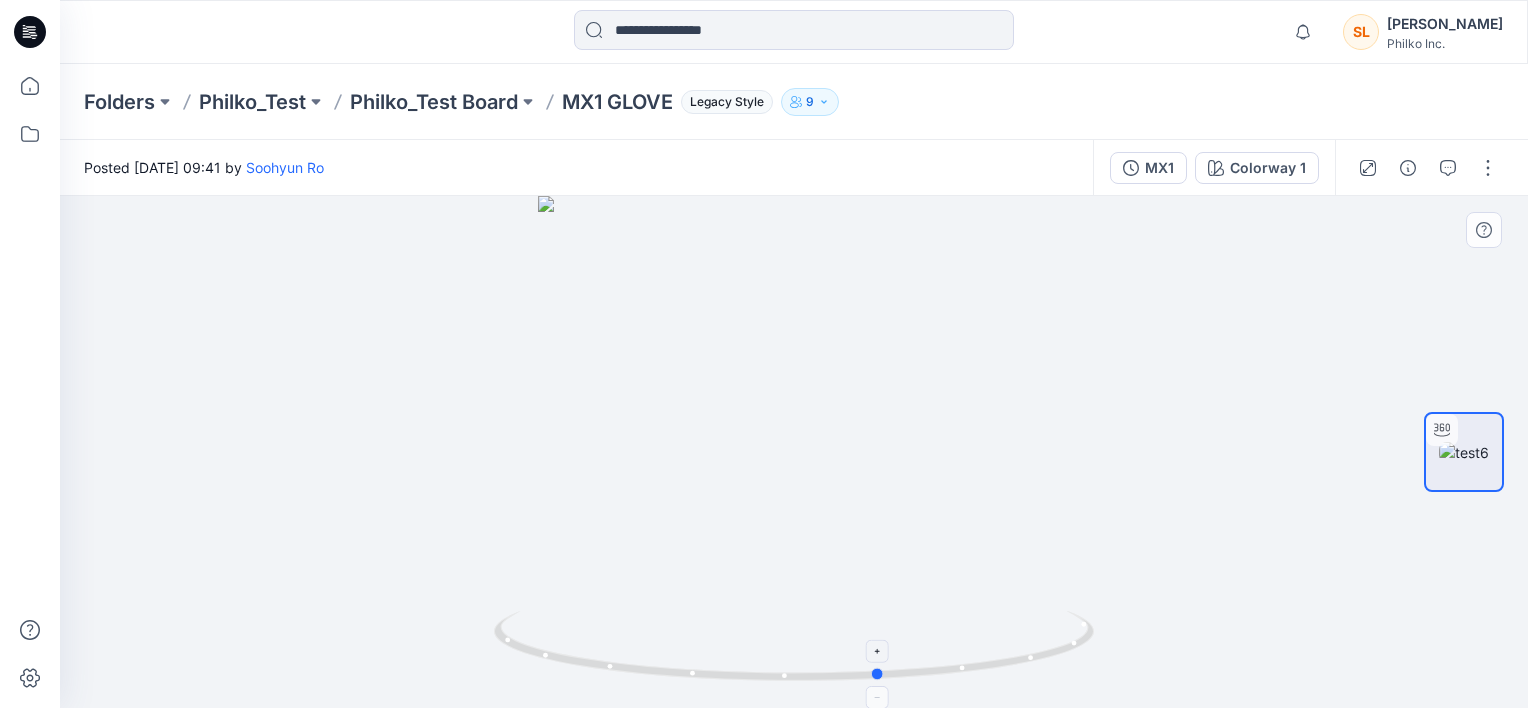 drag, startPoint x: 596, startPoint y: 664, endPoint x: 1001, endPoint y: 656, distance: 405.079 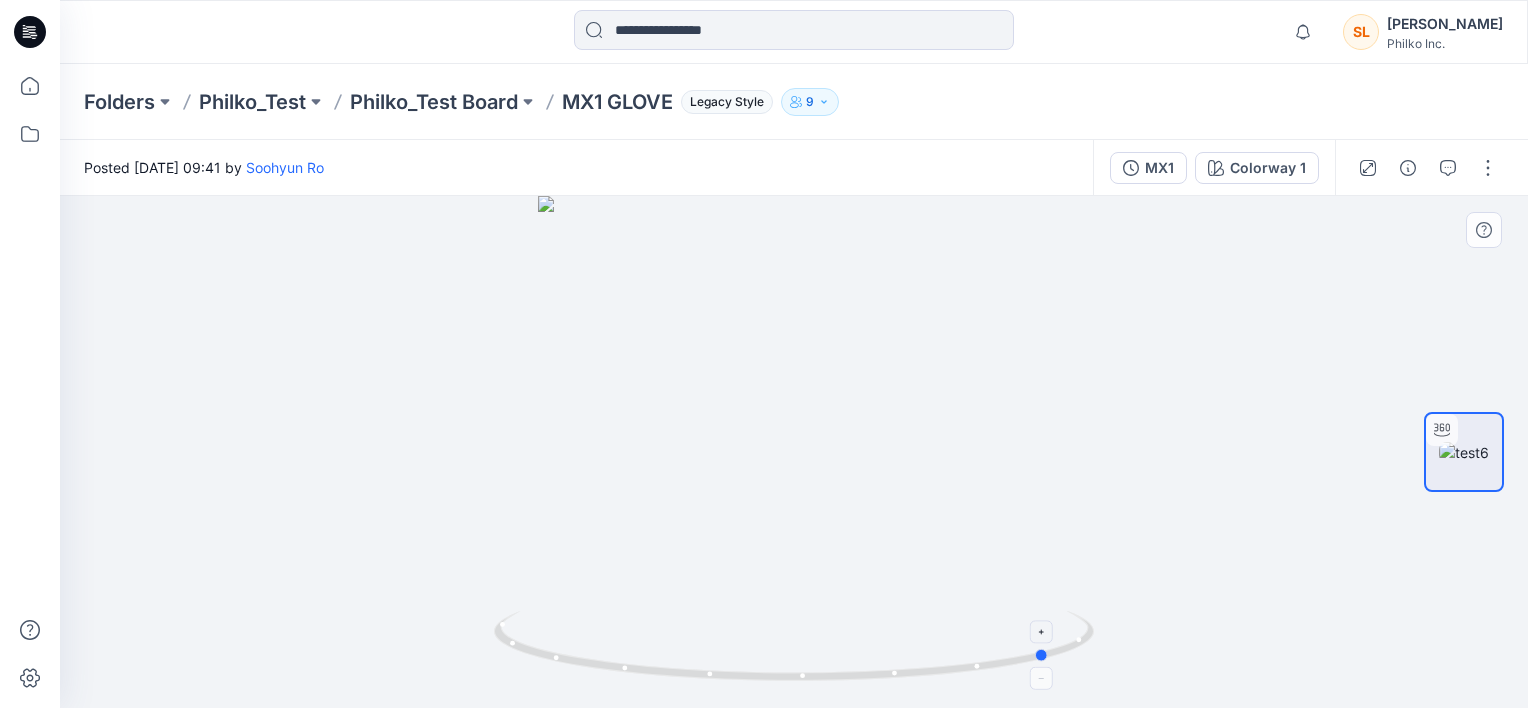 drag, startPoint x: 789, startPoint y: 680, endPoint x: 959, endPoint y: 676, distance: 170.04706 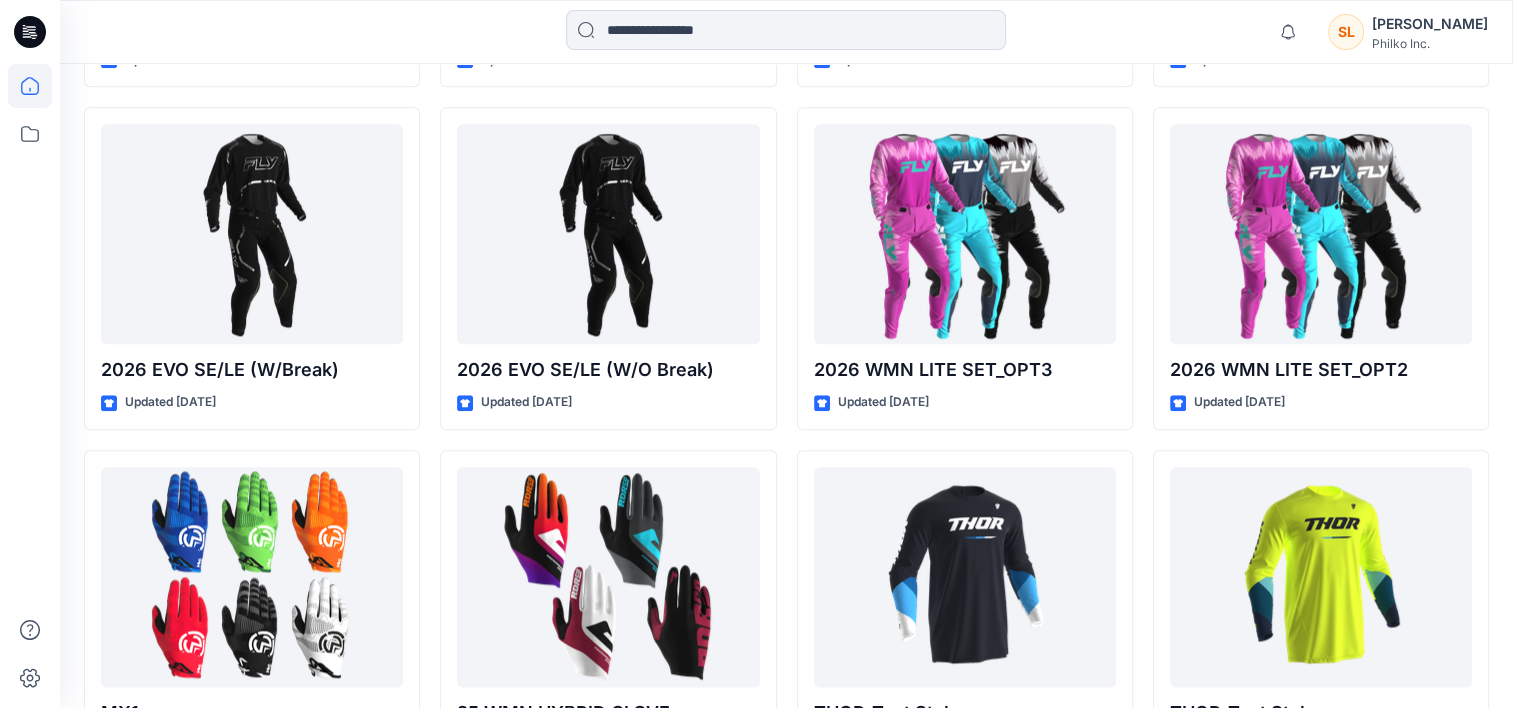 scroll, scrollTop: 2248, scrollLeft: 0, axis: vertical 